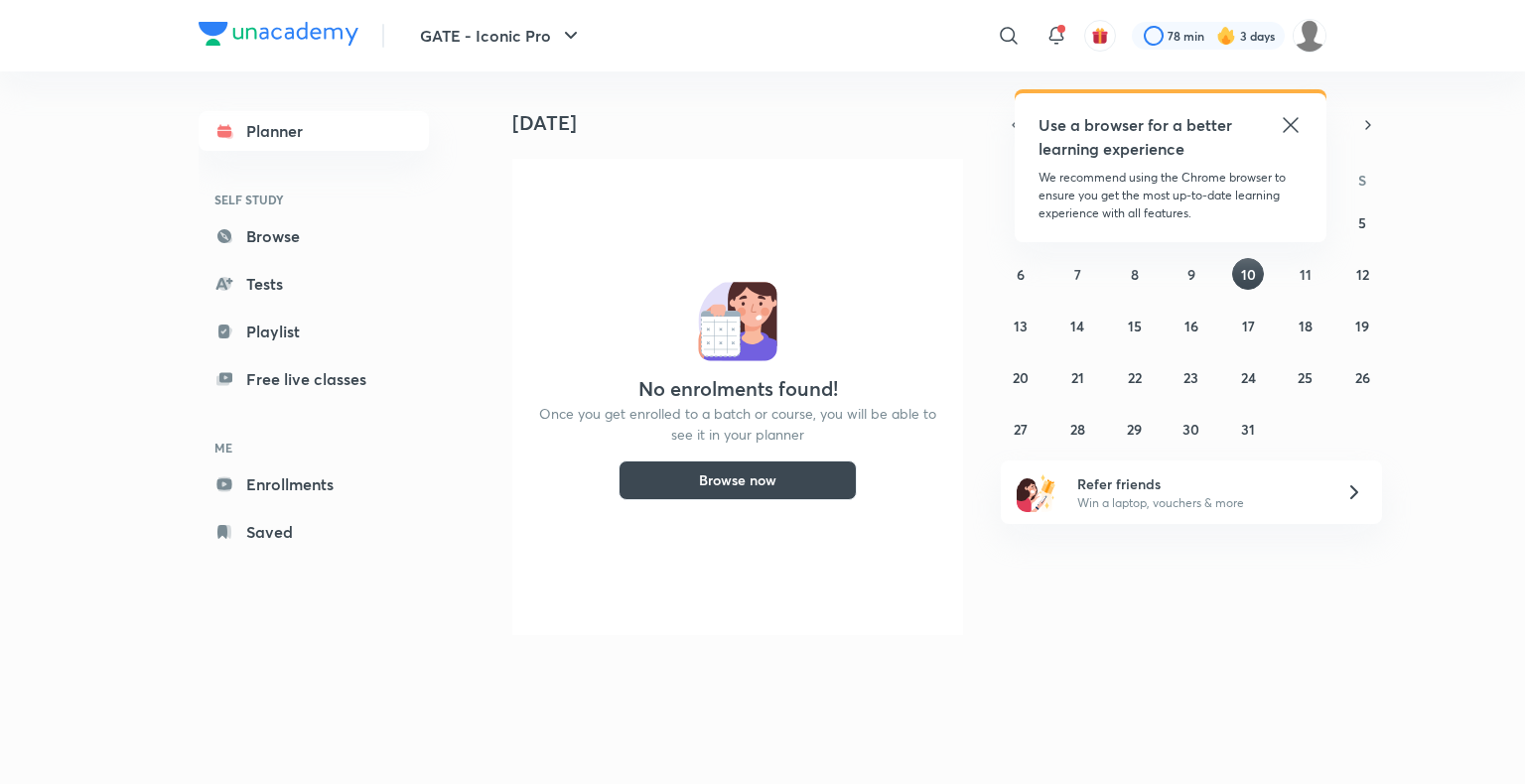 scroll, scrollTop: 0, scrollLeft: 0, axis: both 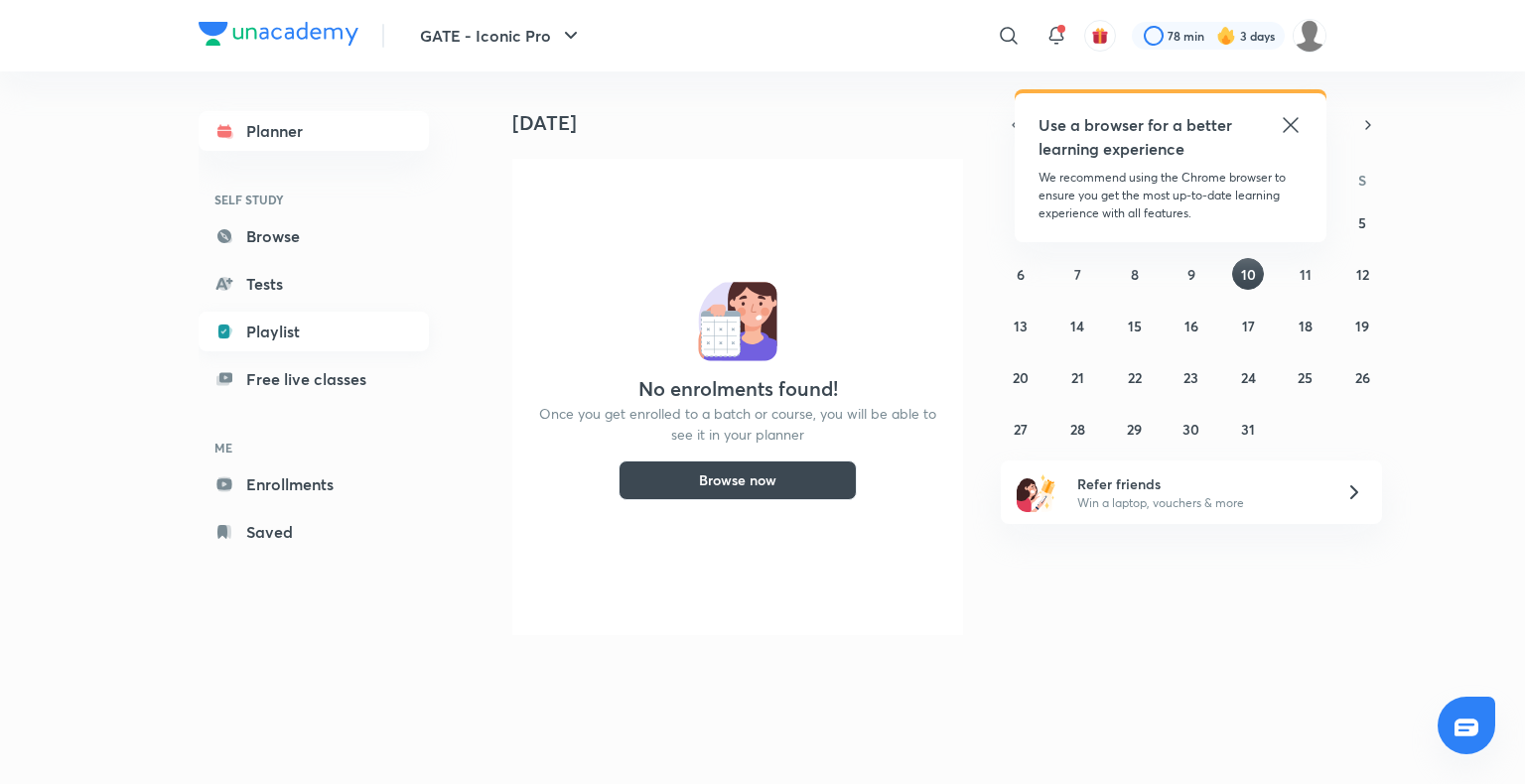click on "Playlist" at bounding box center (314, 331) 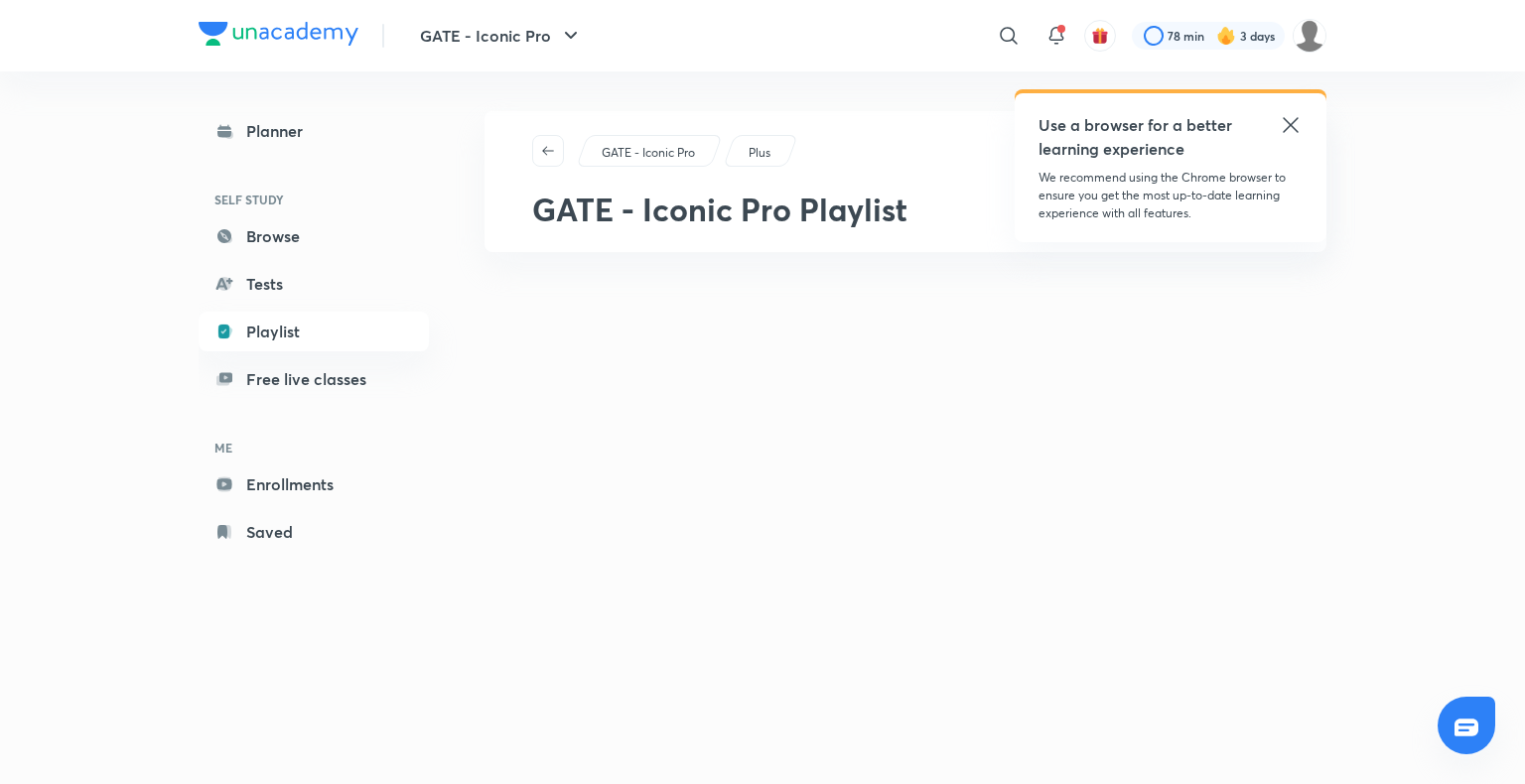click on "Playlist" at bounding box center [314, 331] 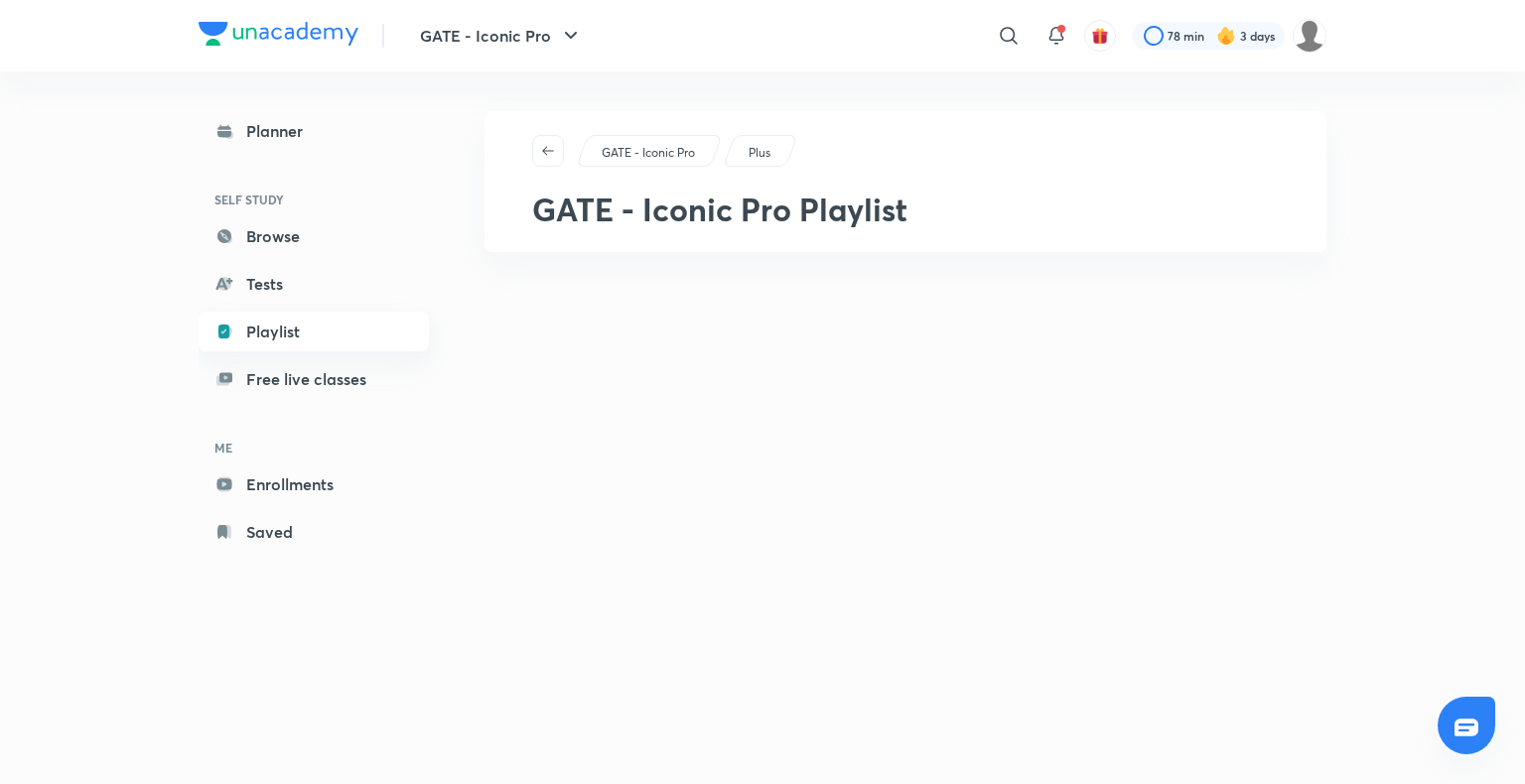 click on "Playlist" at bounding box center [314, 331] 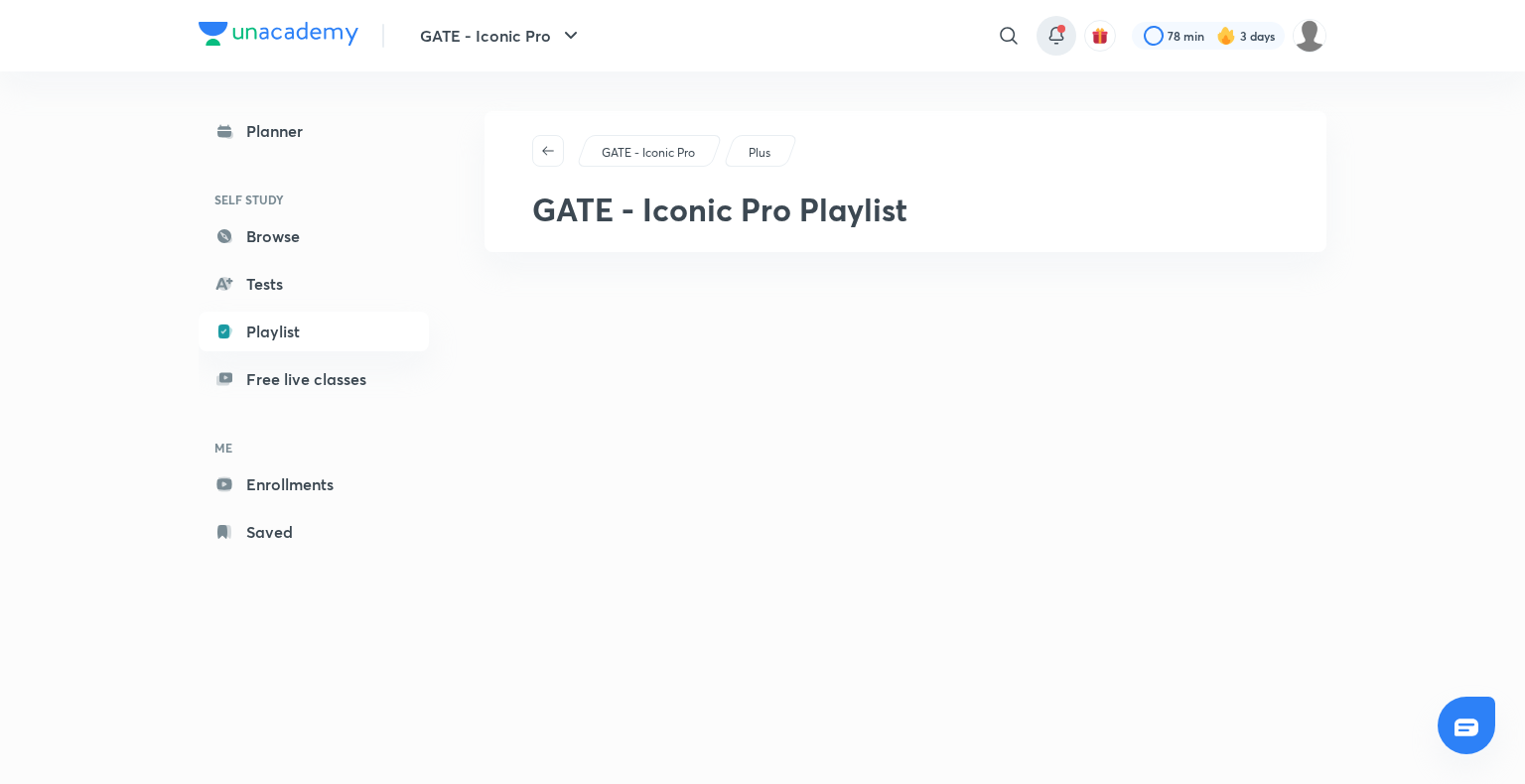 click at bounding box center (1056, 36) 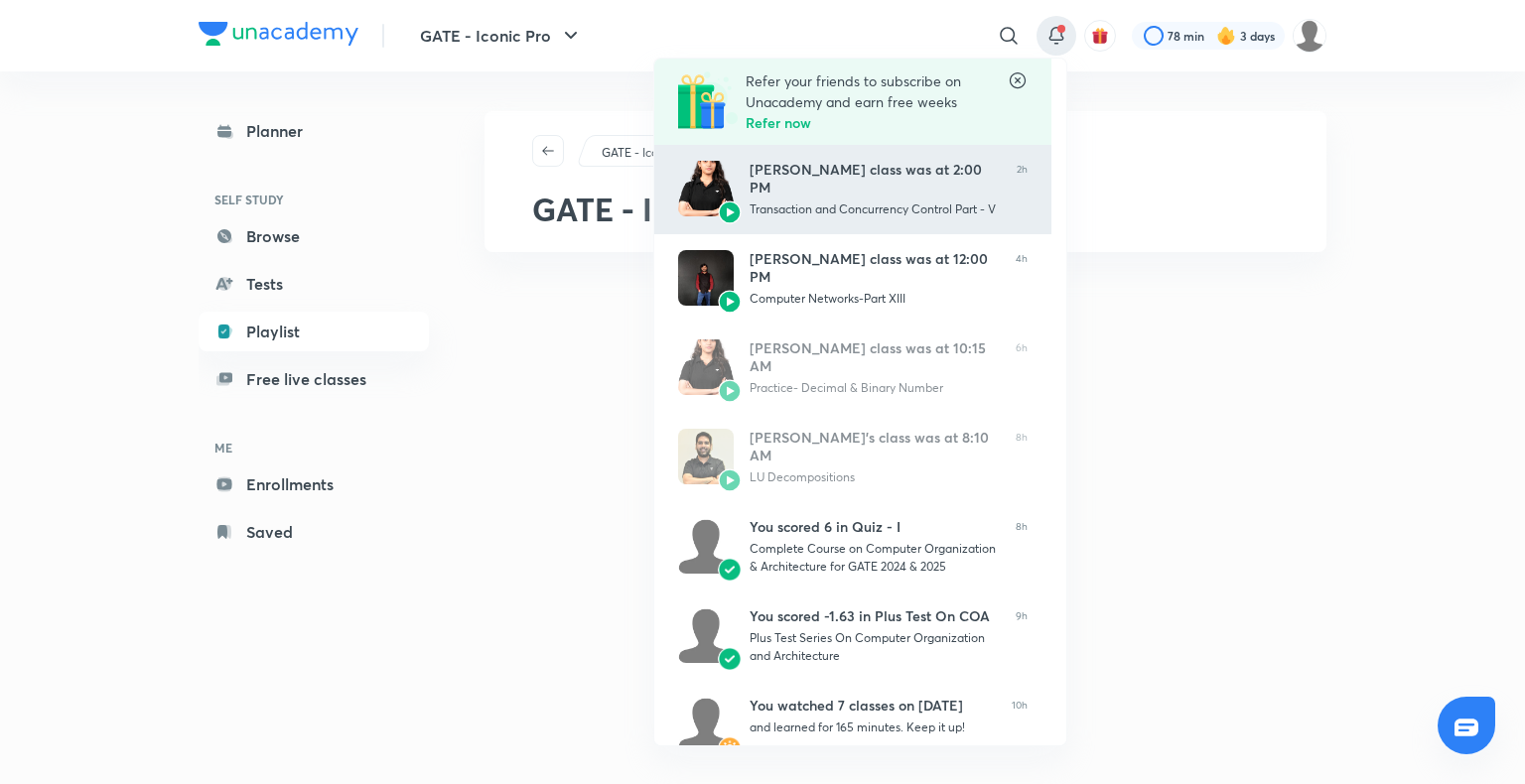 click on "Sanskriti Mishra’s class was at 2:00 PM Transaction and Concurrency Control Part - V" at bounding box center (875, 190) 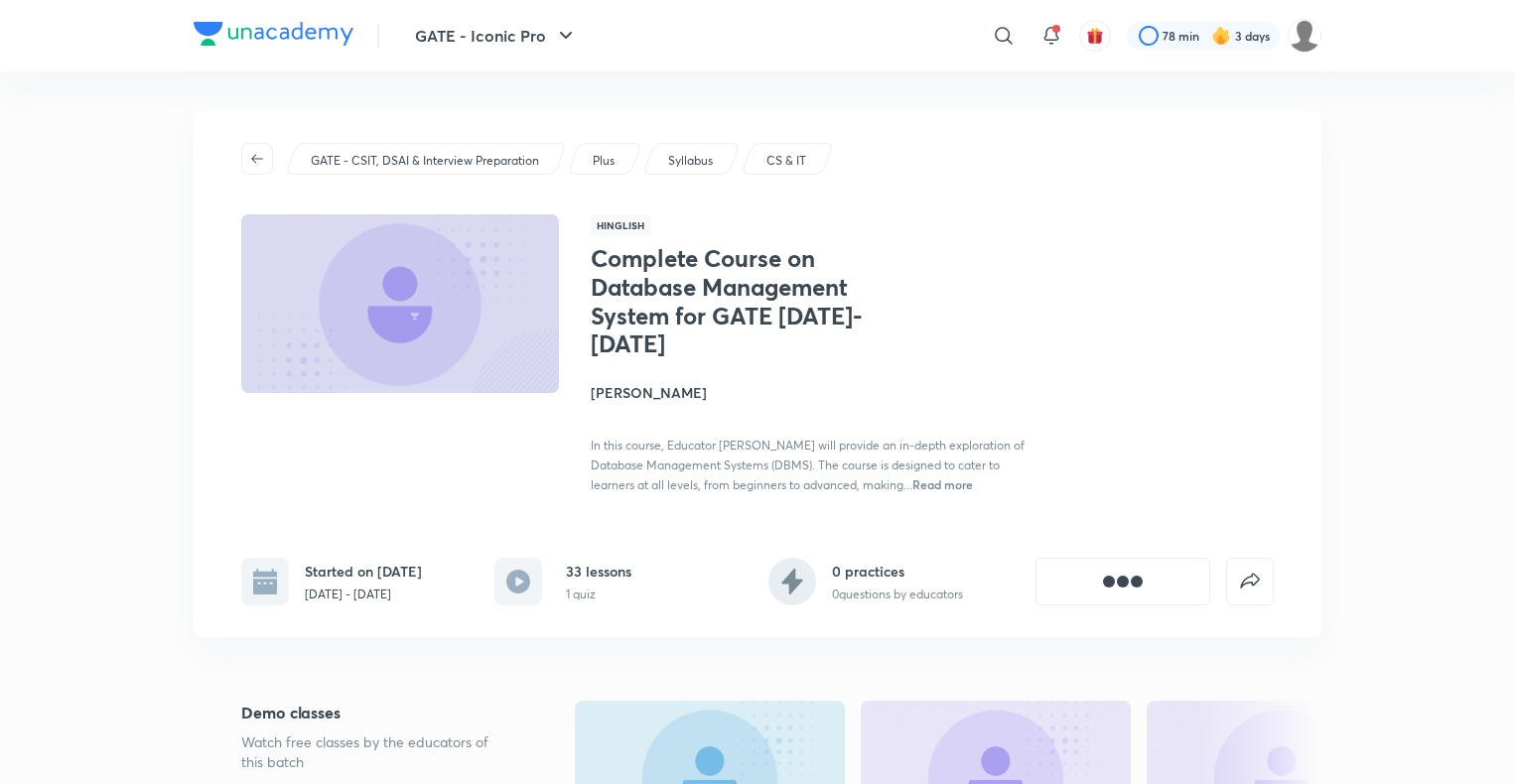 scroll, scrollTop: 0, scrollLeft: 0, axis: both 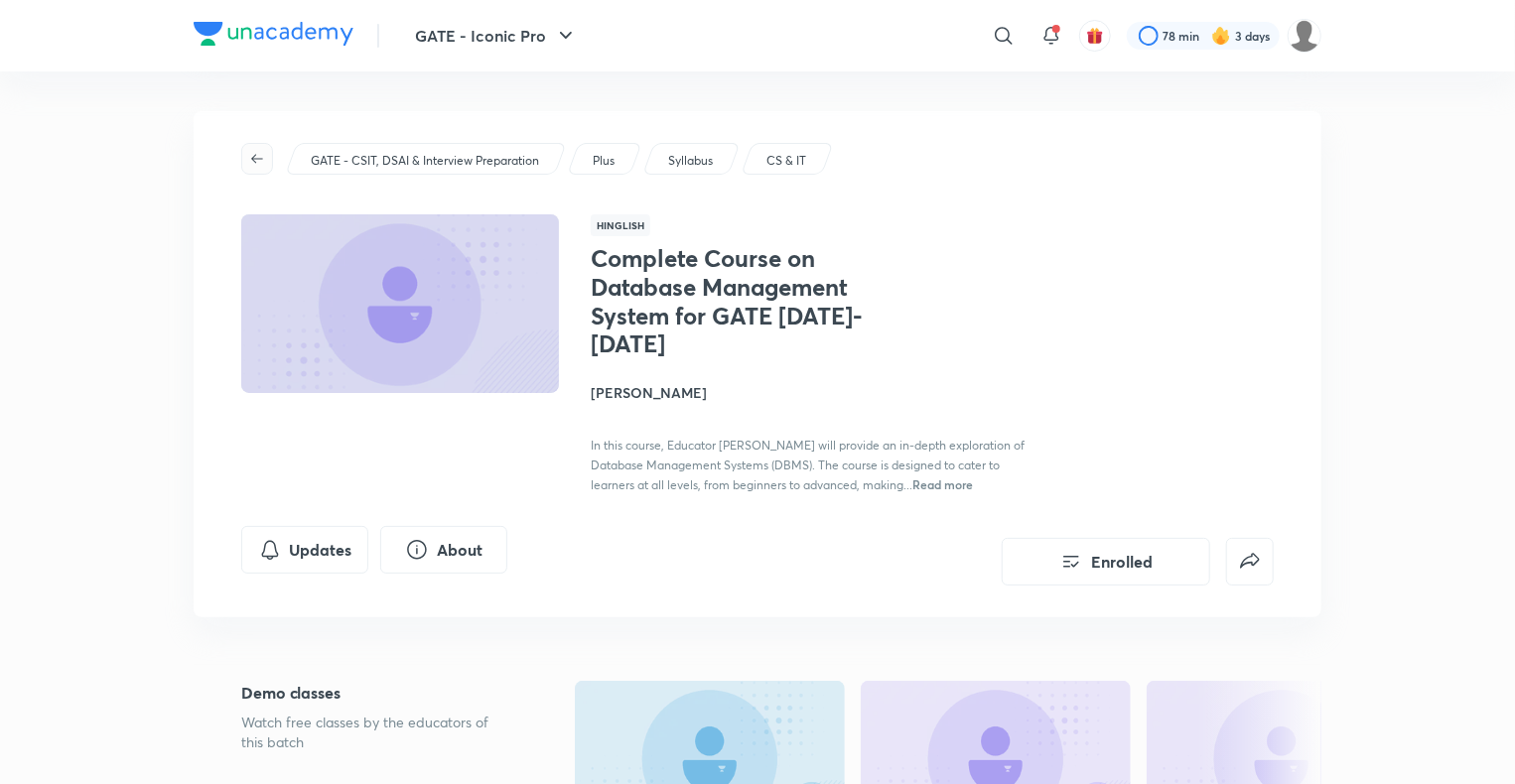 click 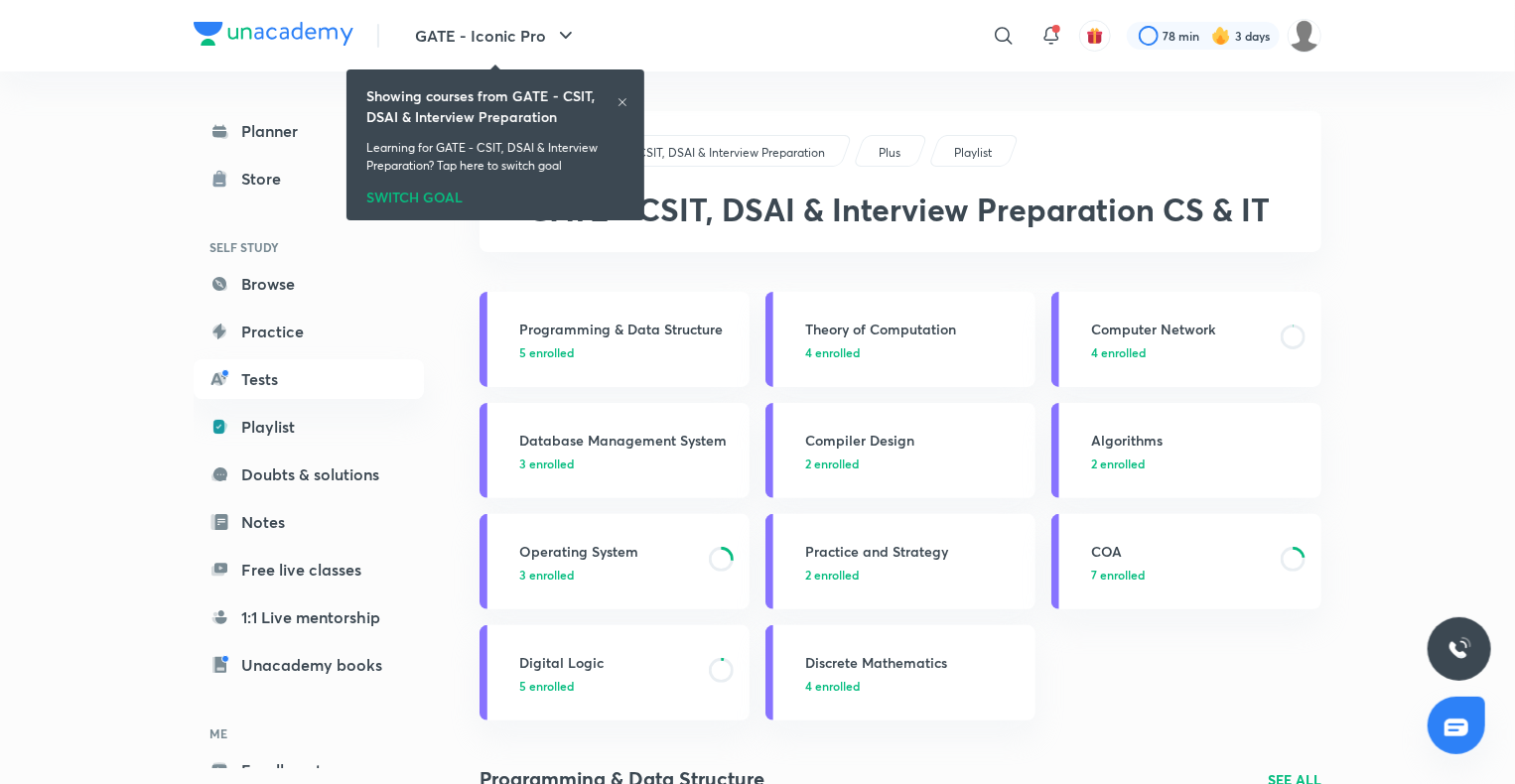 click 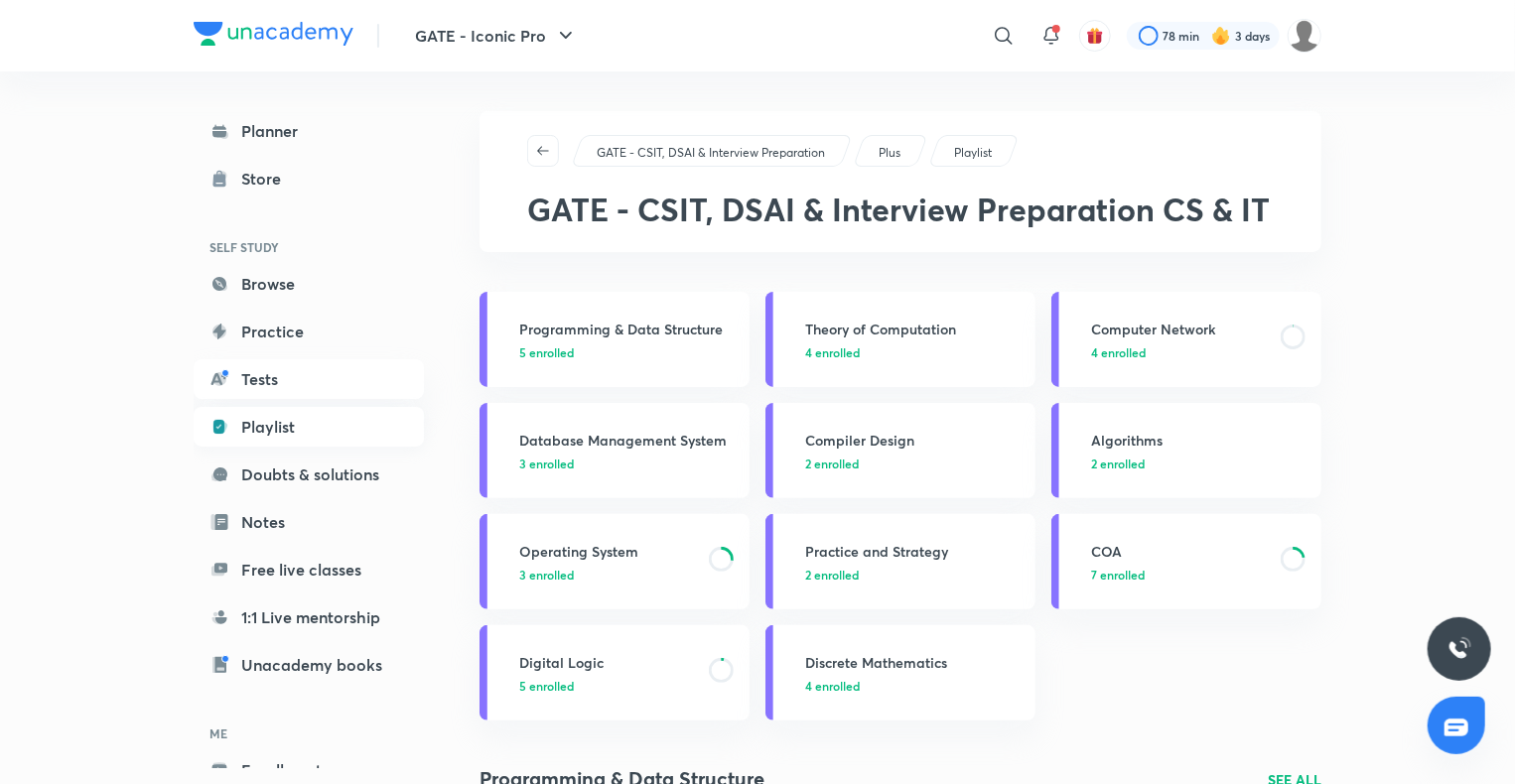 click on "Playlist" at bounding box center (309, 427) 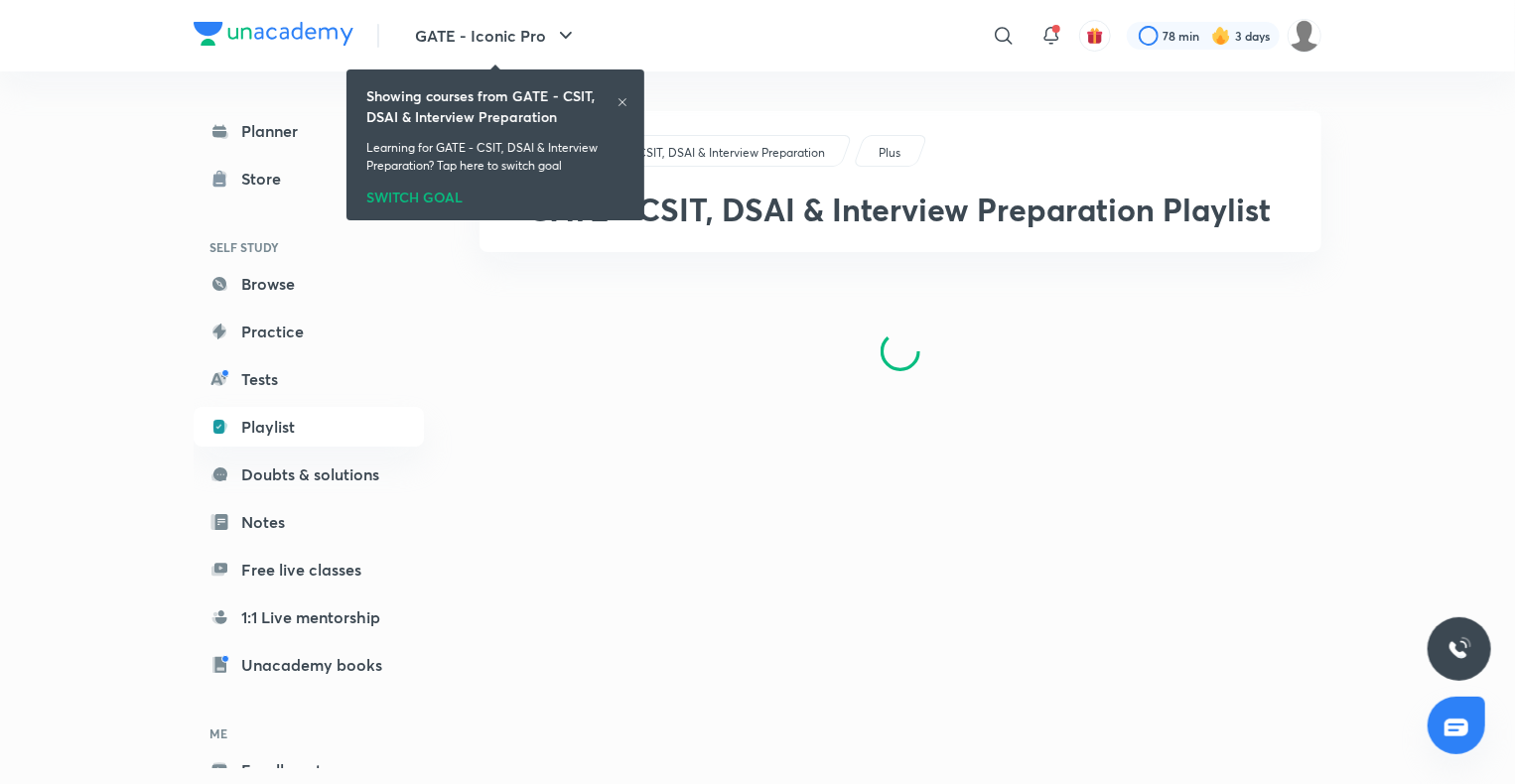 click 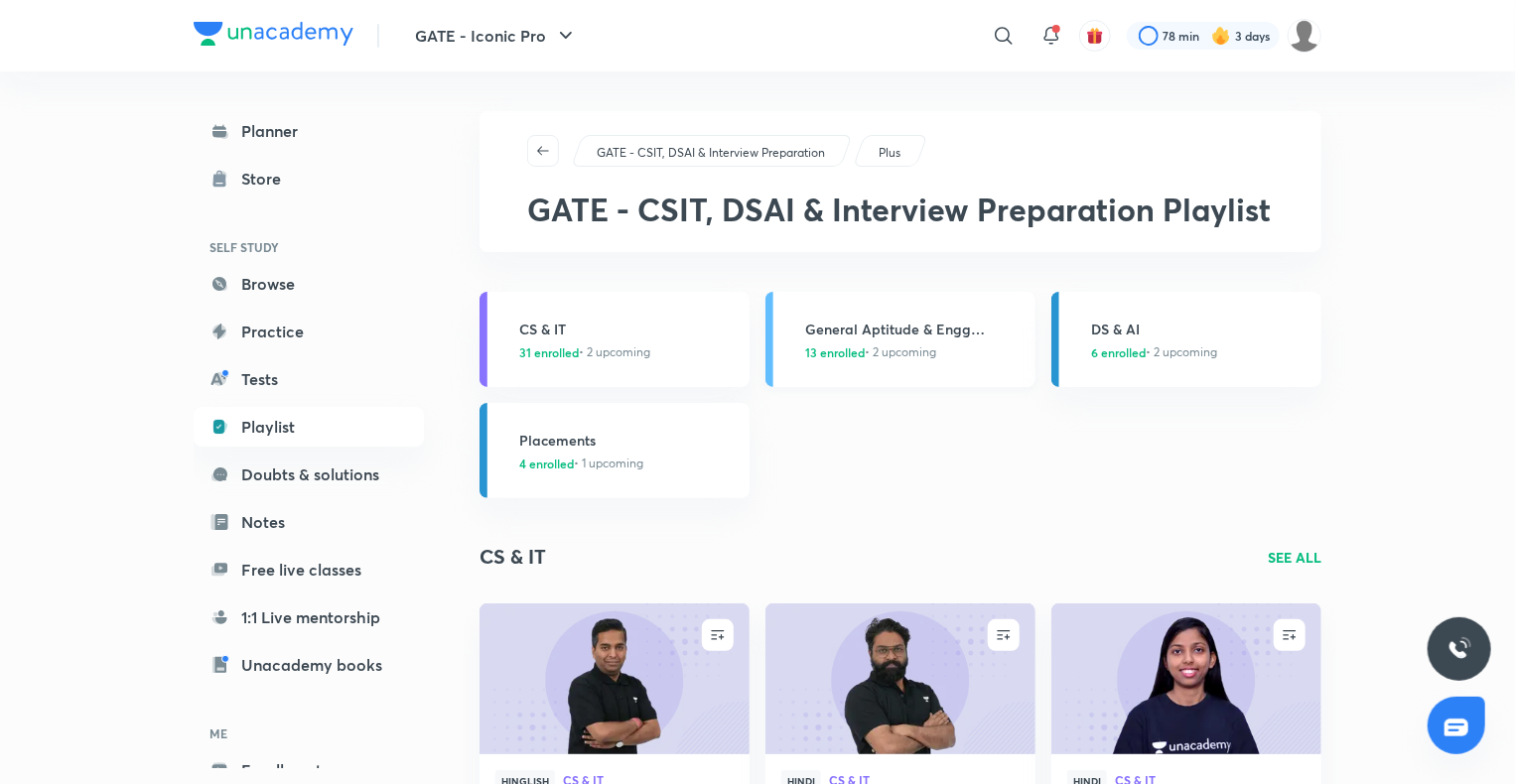 click on "General Aptitude & Engg Mathematics" at bounding box center (914, 328) 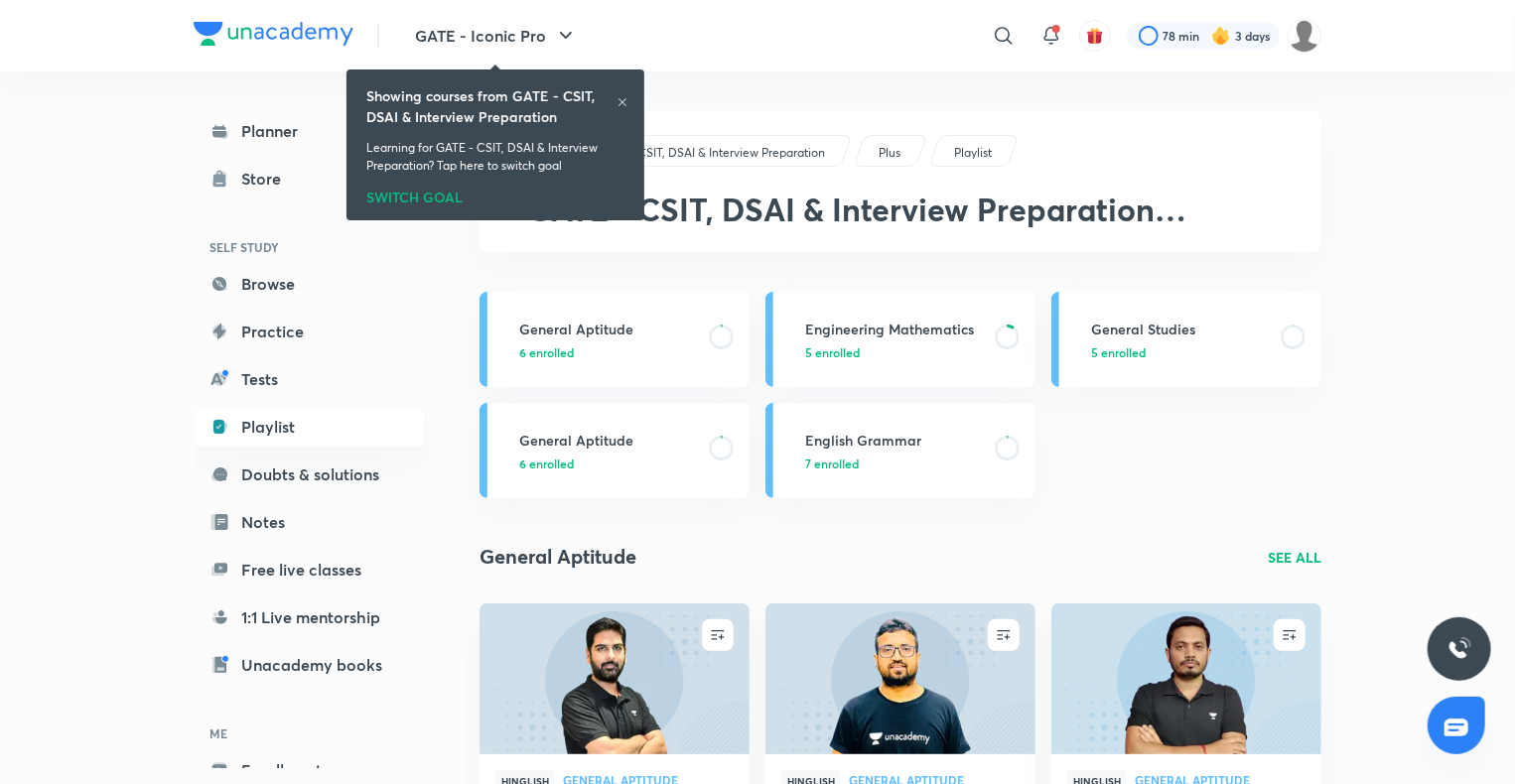 click 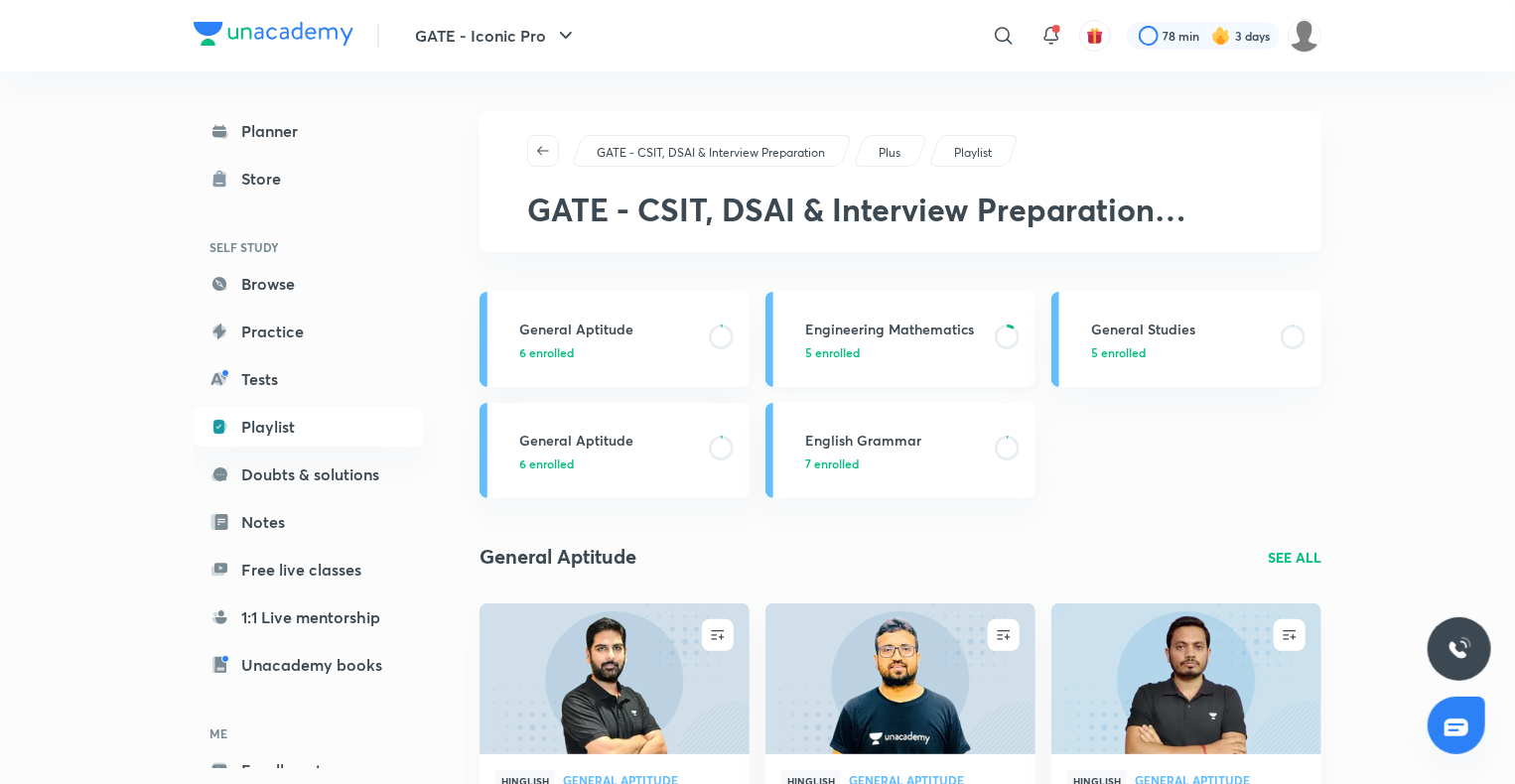 click on "Engineering Mathematics" at bounding box center [894, 328] 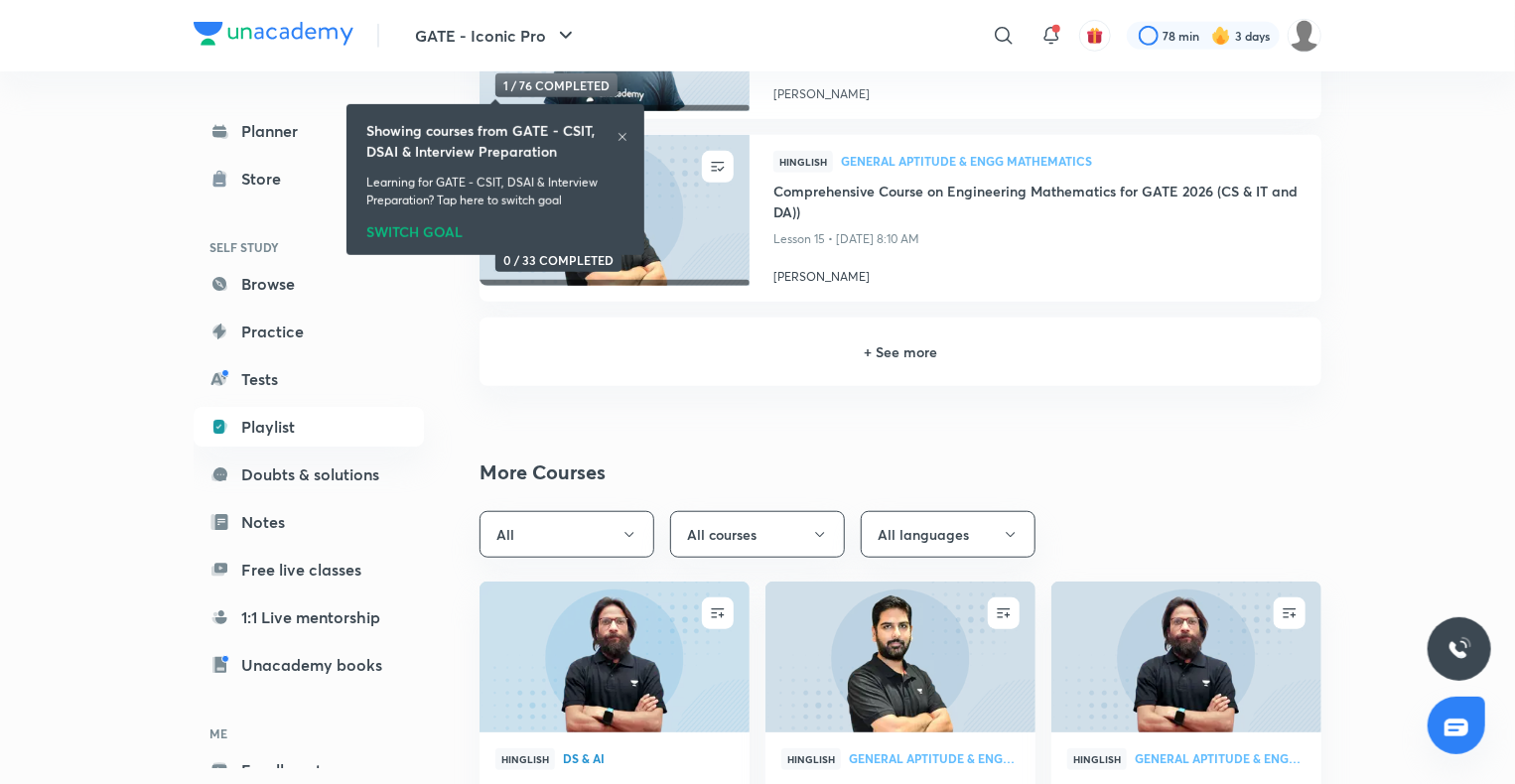 scroll, scrollTop: 615, scrollLeft: 0, axis: vertical 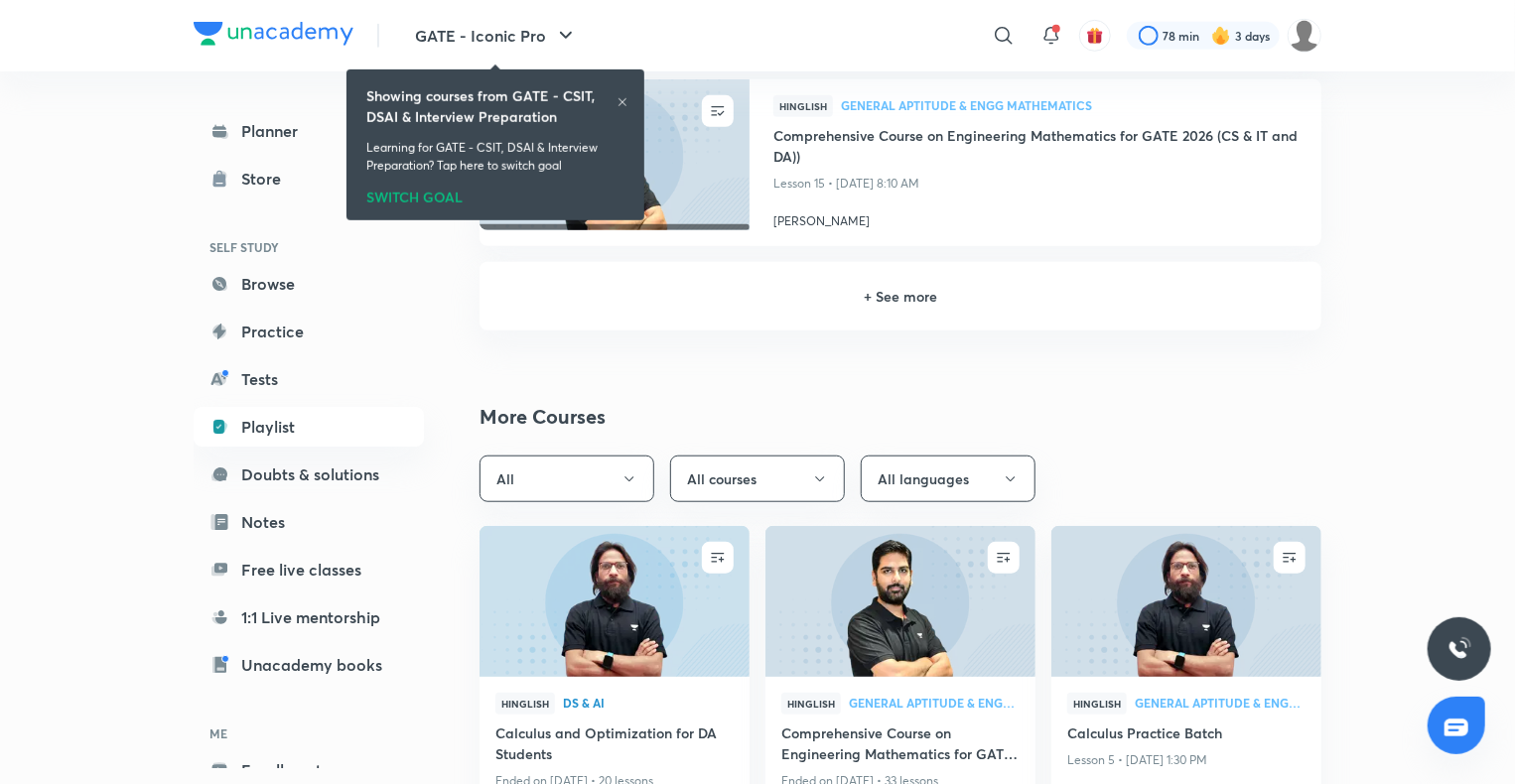 click 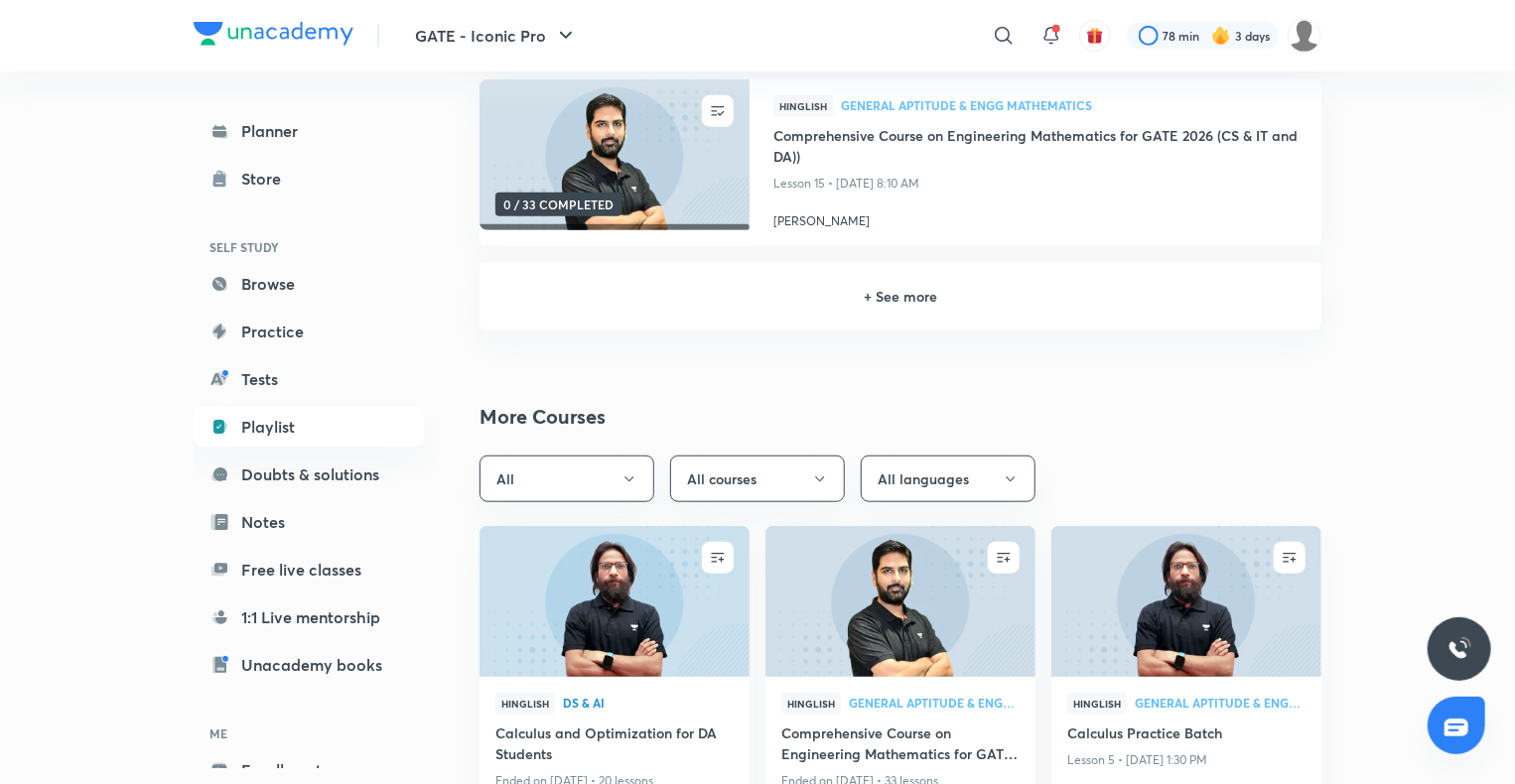 click on "+ See more" at bounding box center [900, 296] 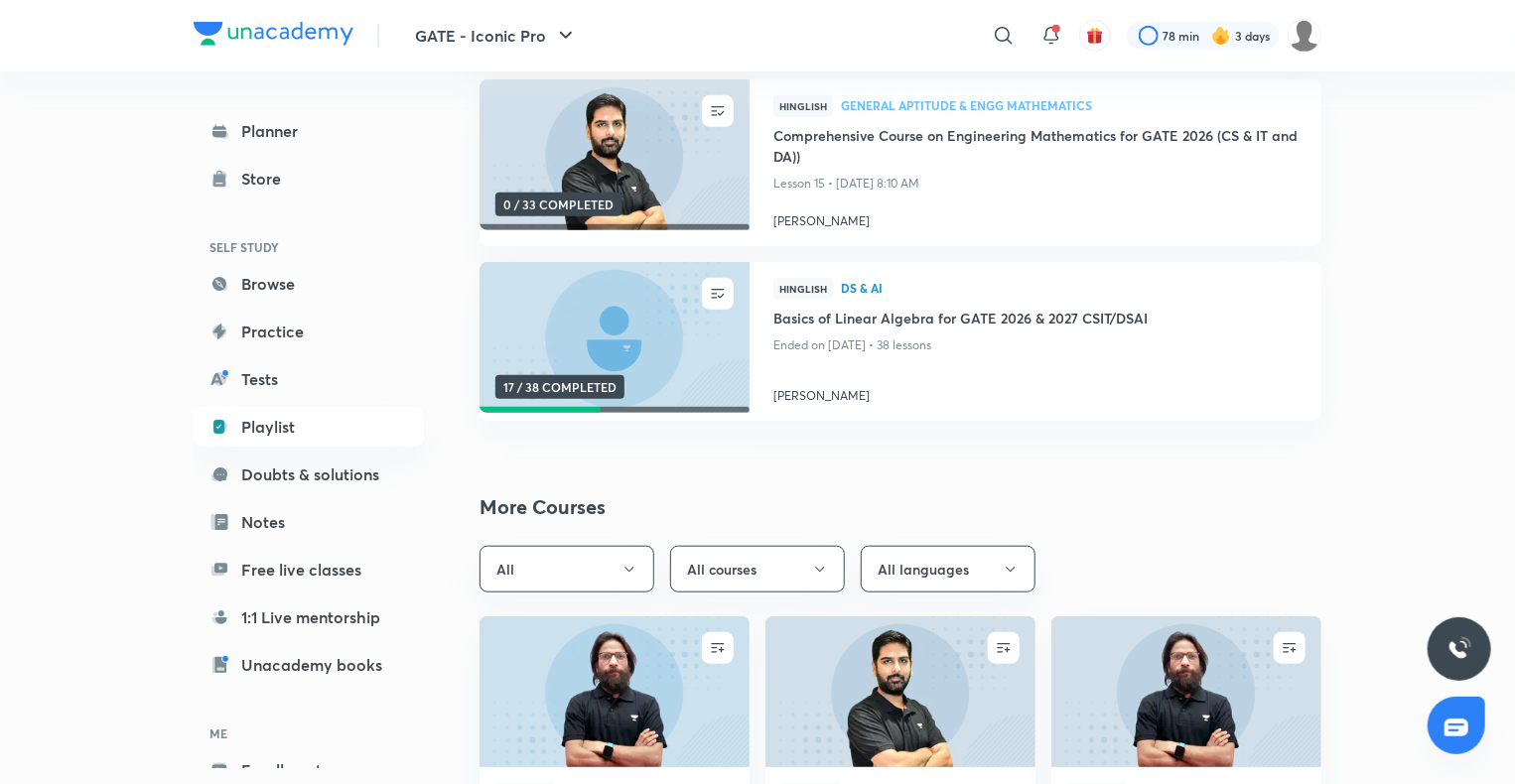 scroll, scrollTop: 633, scrollLeft: 0, axis: vertical 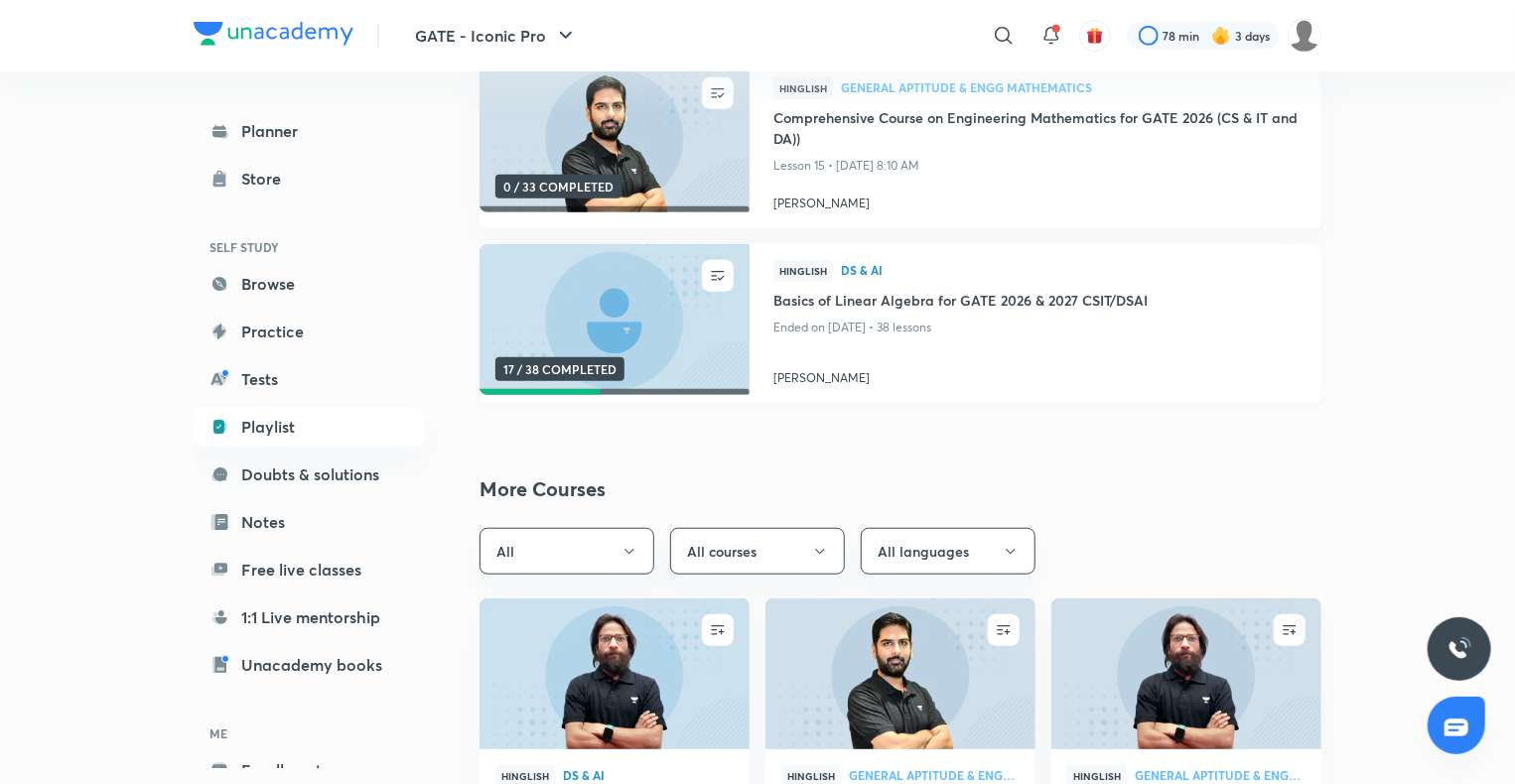 click on "Basics of Linear Algebra for GATE 2026 & 2027 CSIT/DSAI" at bounding box center [1035, 302] 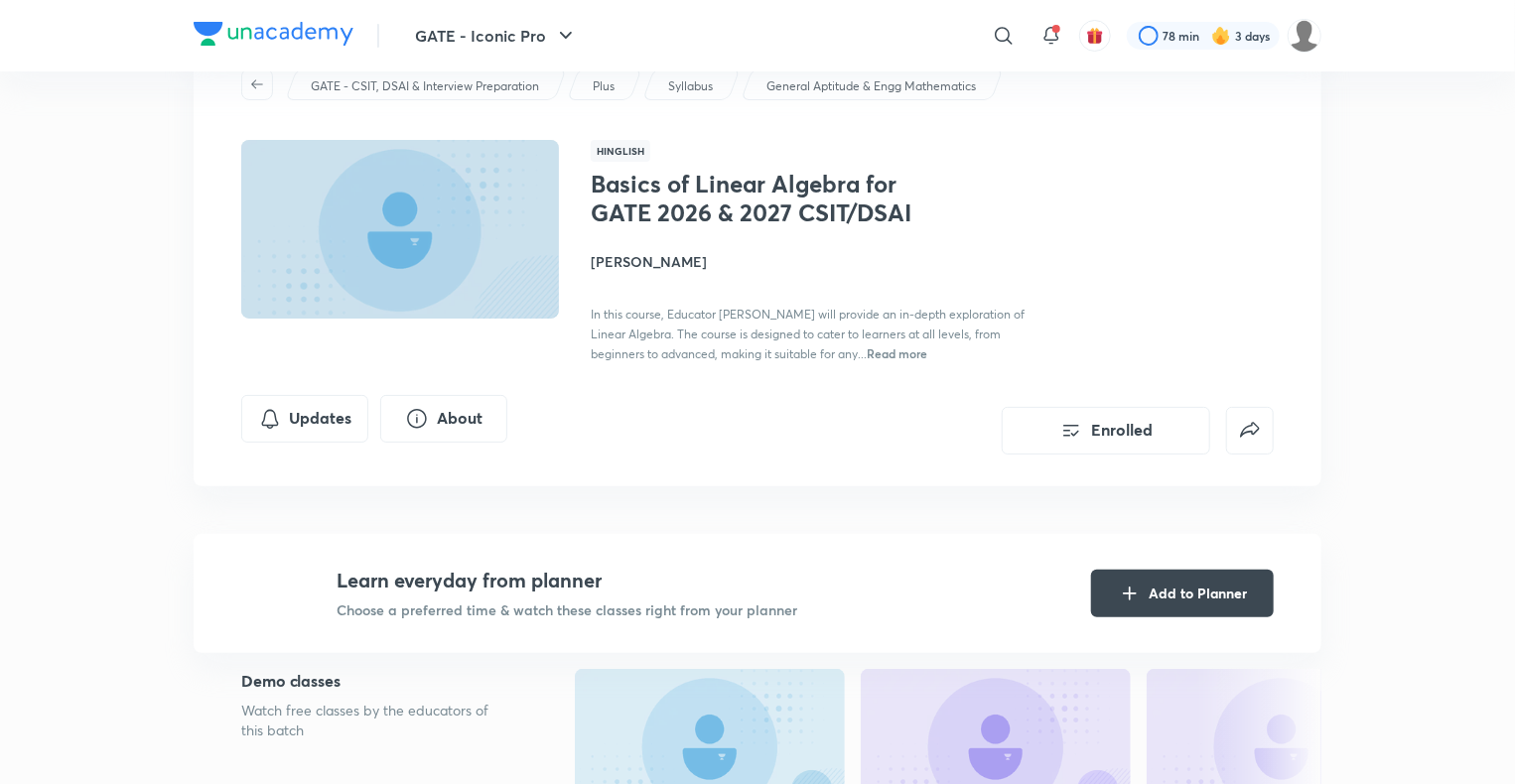 scroll, scrollTop: 0, scrollLeft: 0, axis: both 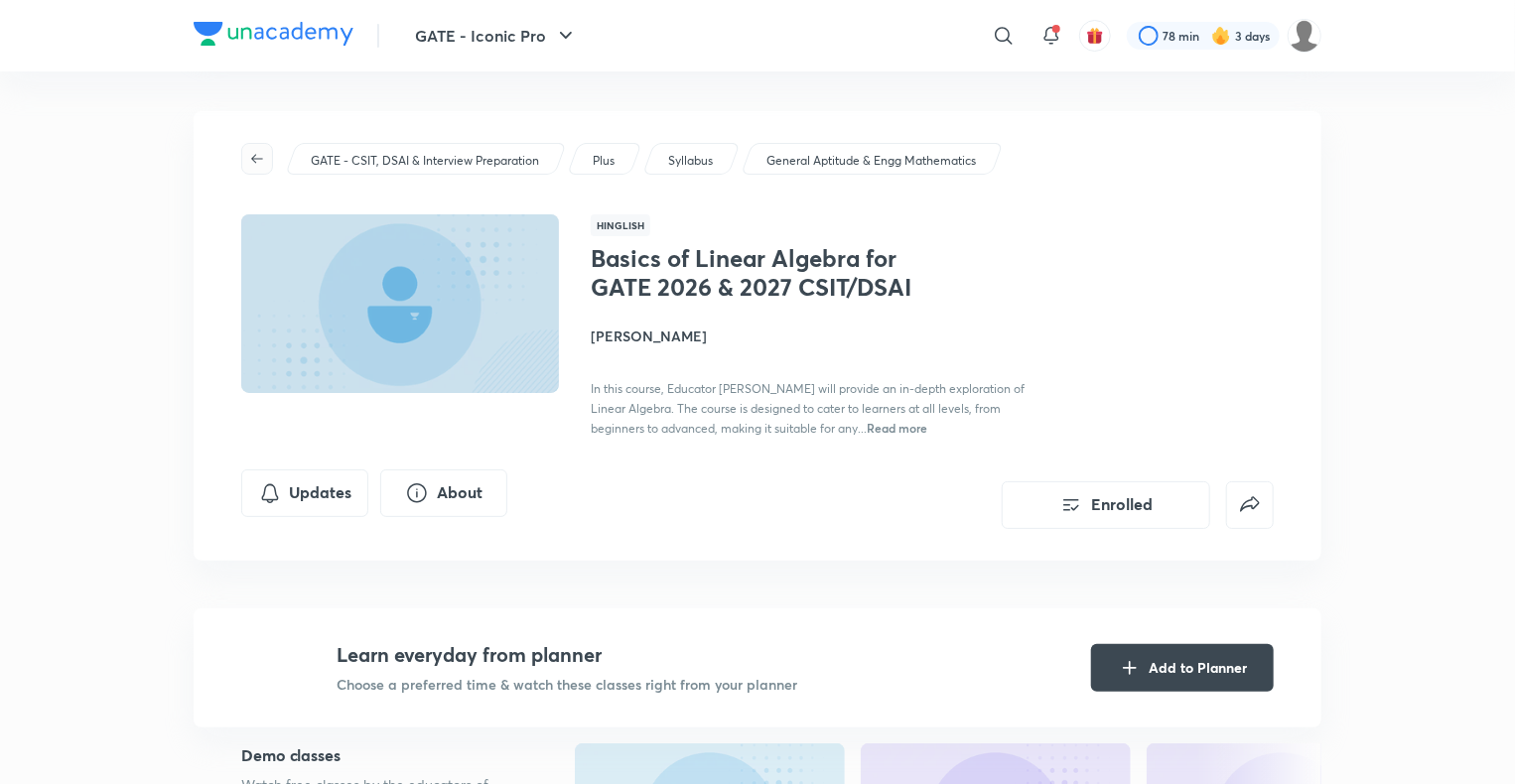 click 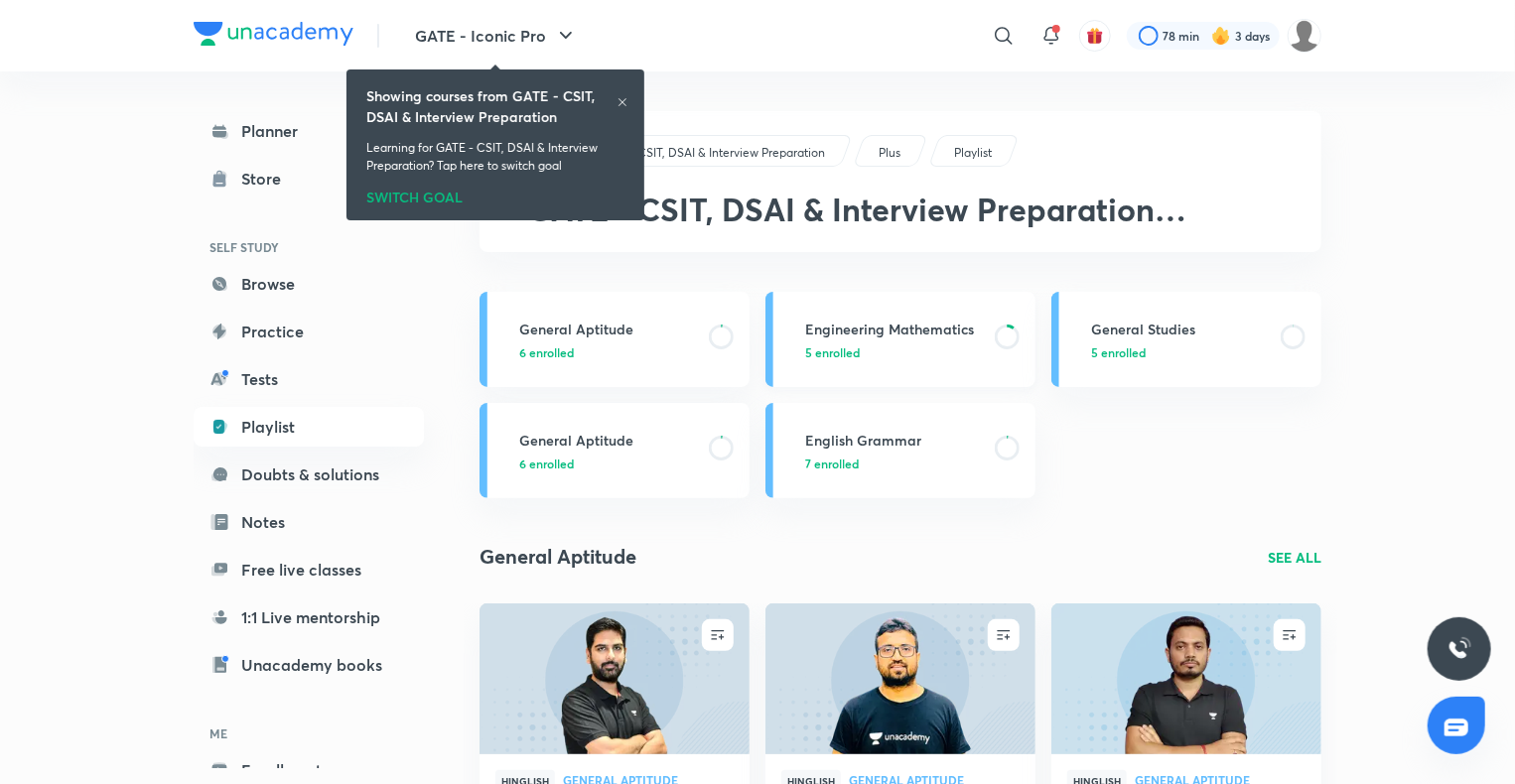 click on "Engineering Mathematics" at bounding box center (894, 328) 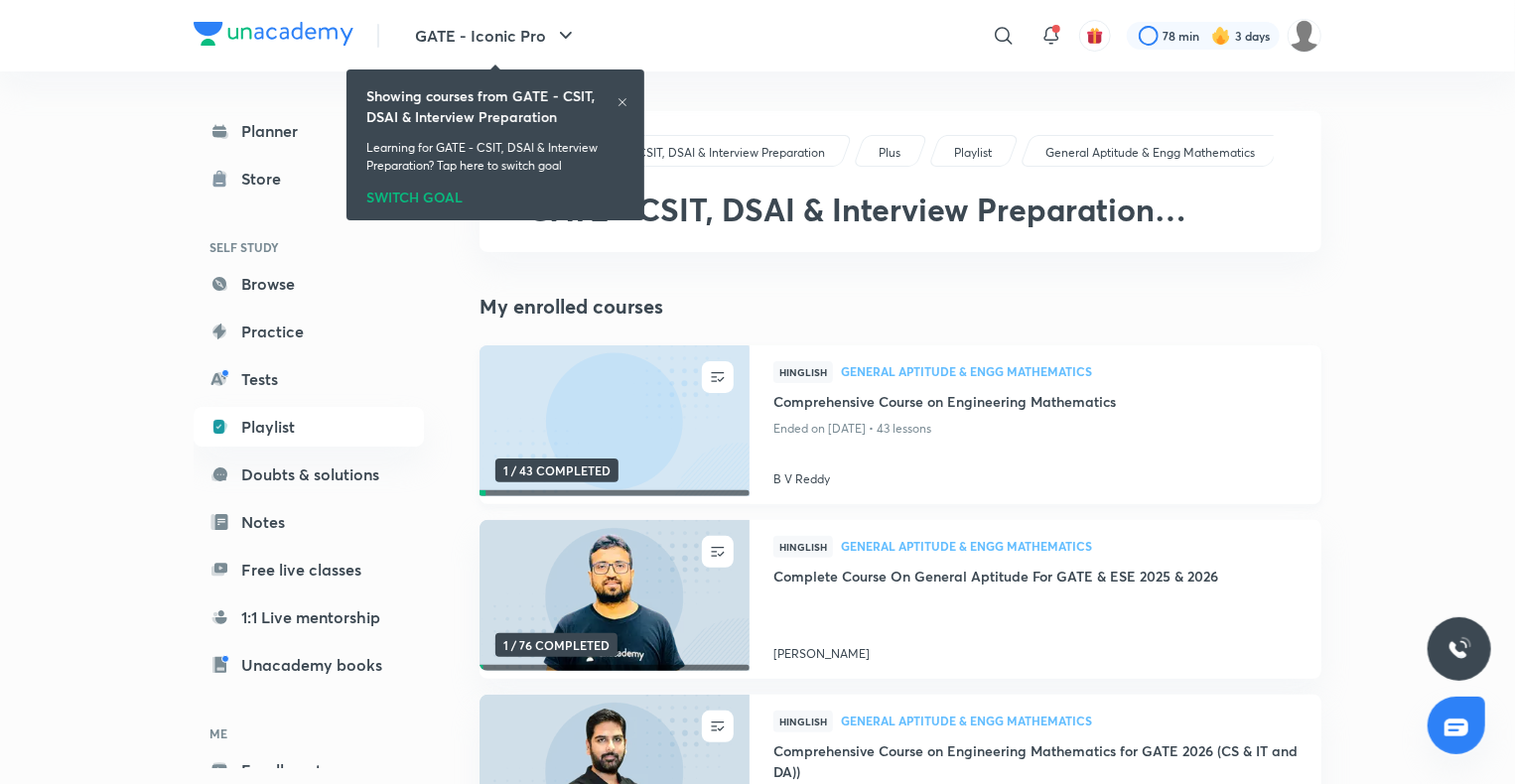 click on "Comprehensive Course on Engineering Mathematics" at bounding box center (1035, 403) 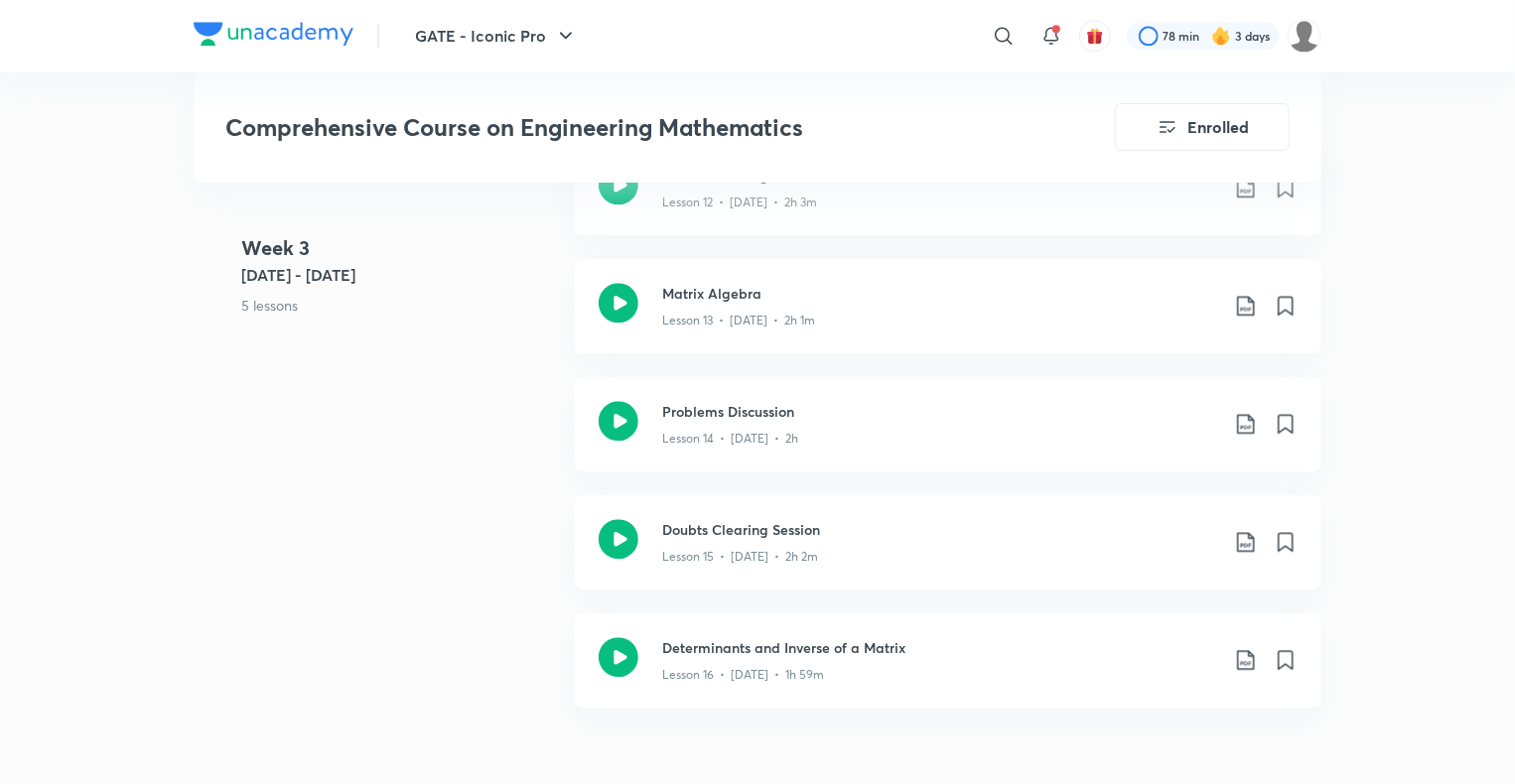 scroll, scrollTop: 2390, scrollLeft: 0, axis: vertical 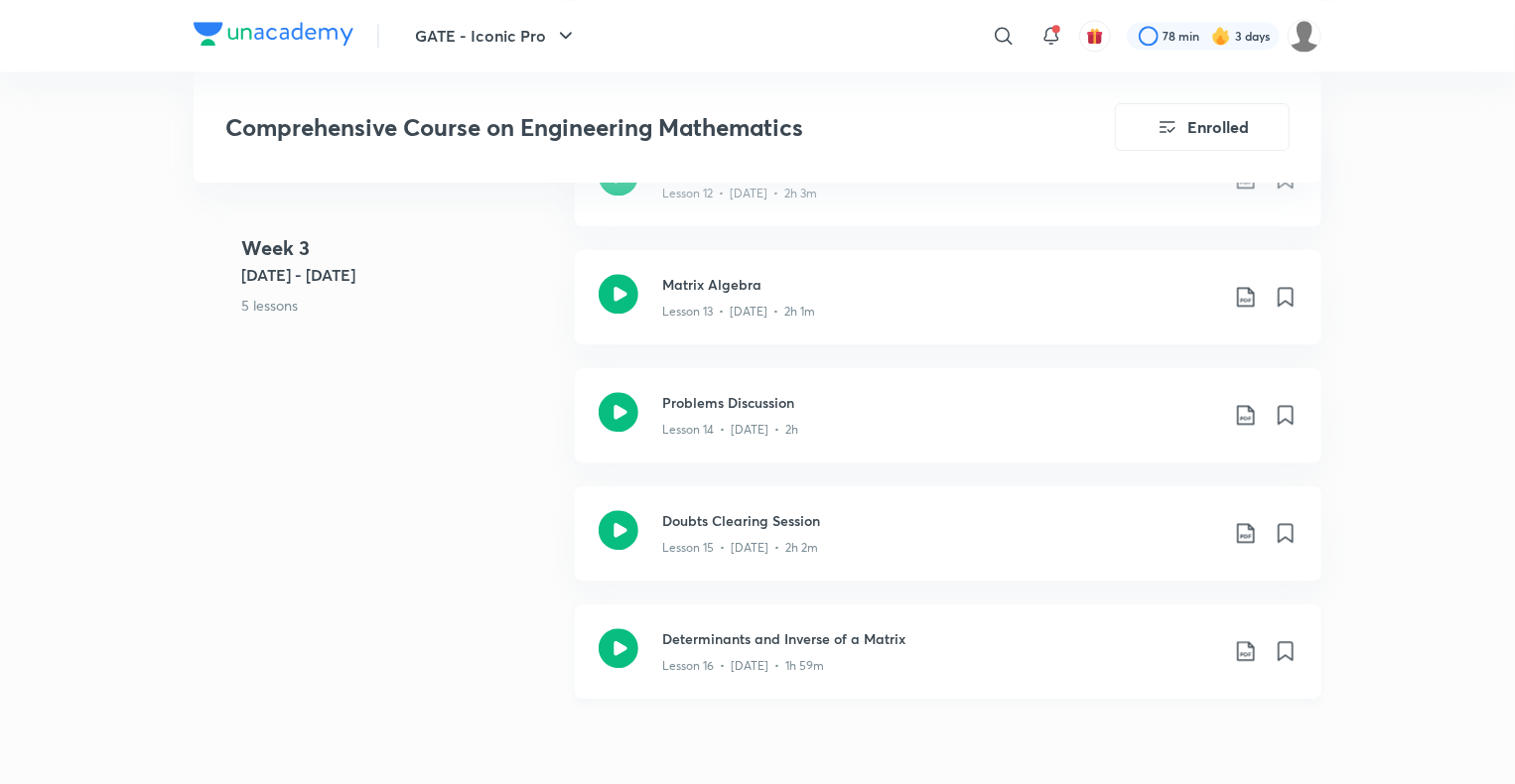 click on "Determinants and Inverse of a Matrix" at bounding box center (940, 638) 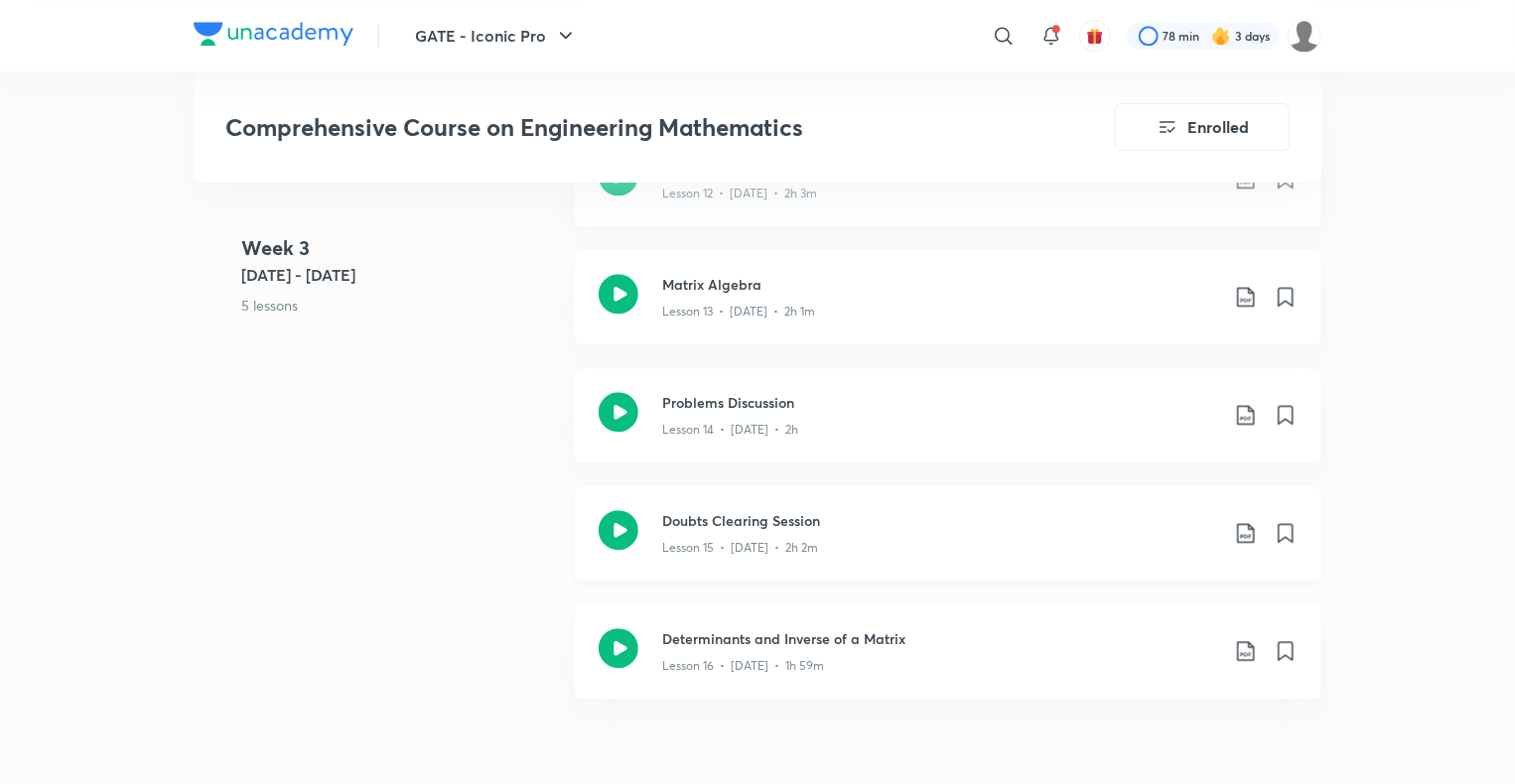 scroll, scrollTop: 2410, scrollLeft: 0, axis: vertical 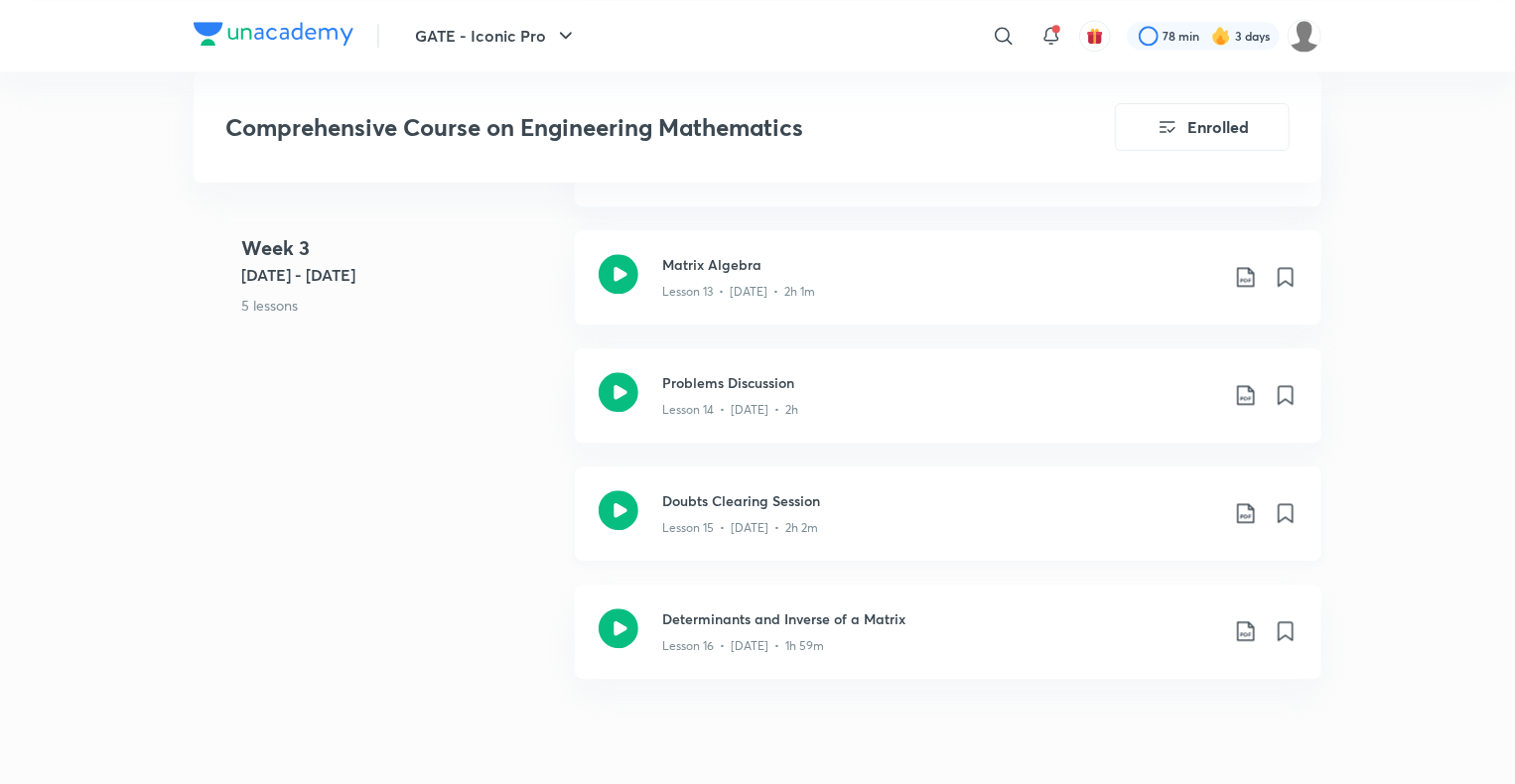 click on "Doubts Clearing Session" at bounding box center [940, -1593] 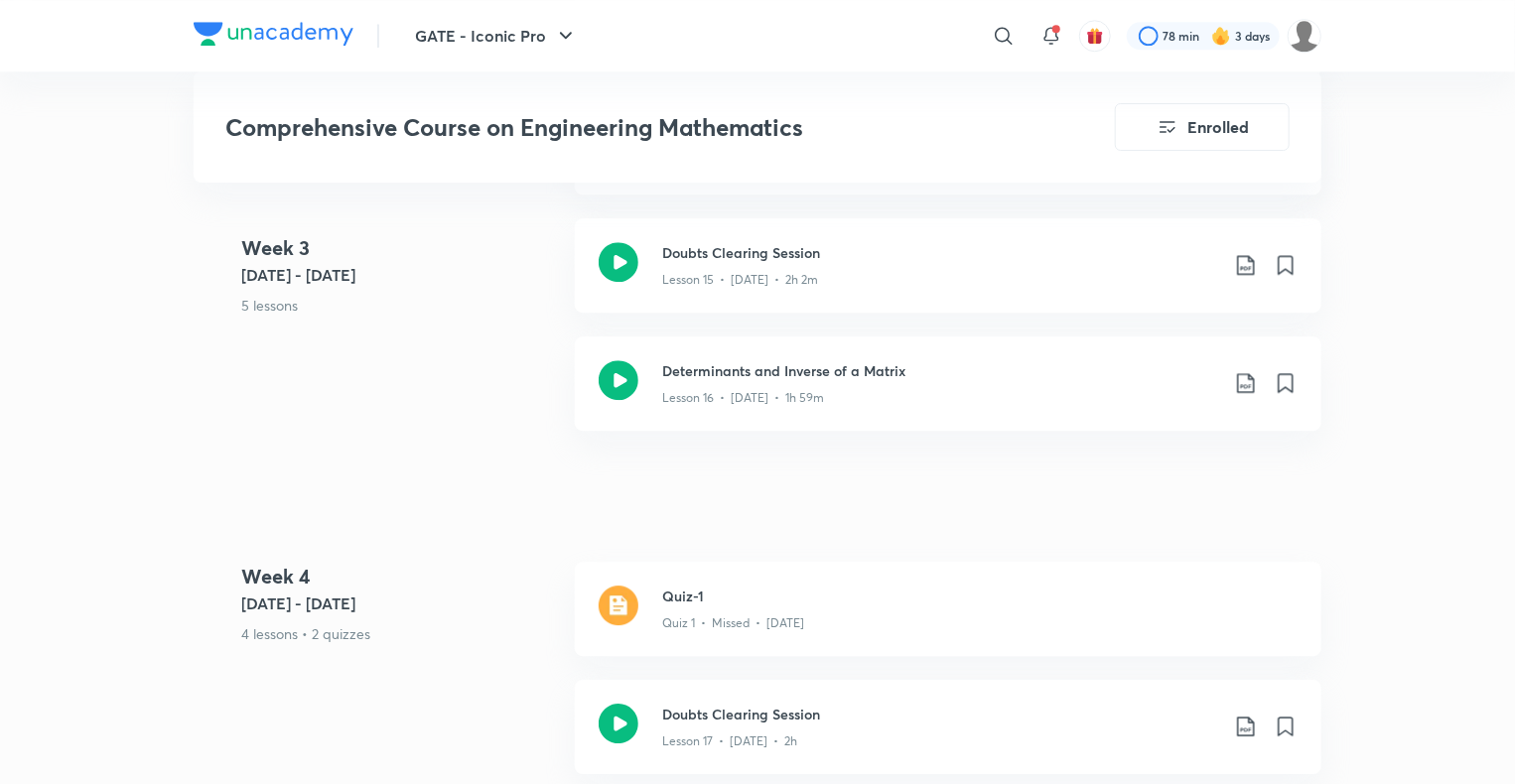 scroll, scrollTop: 2562, scrollLeft: 0, axis: vertical 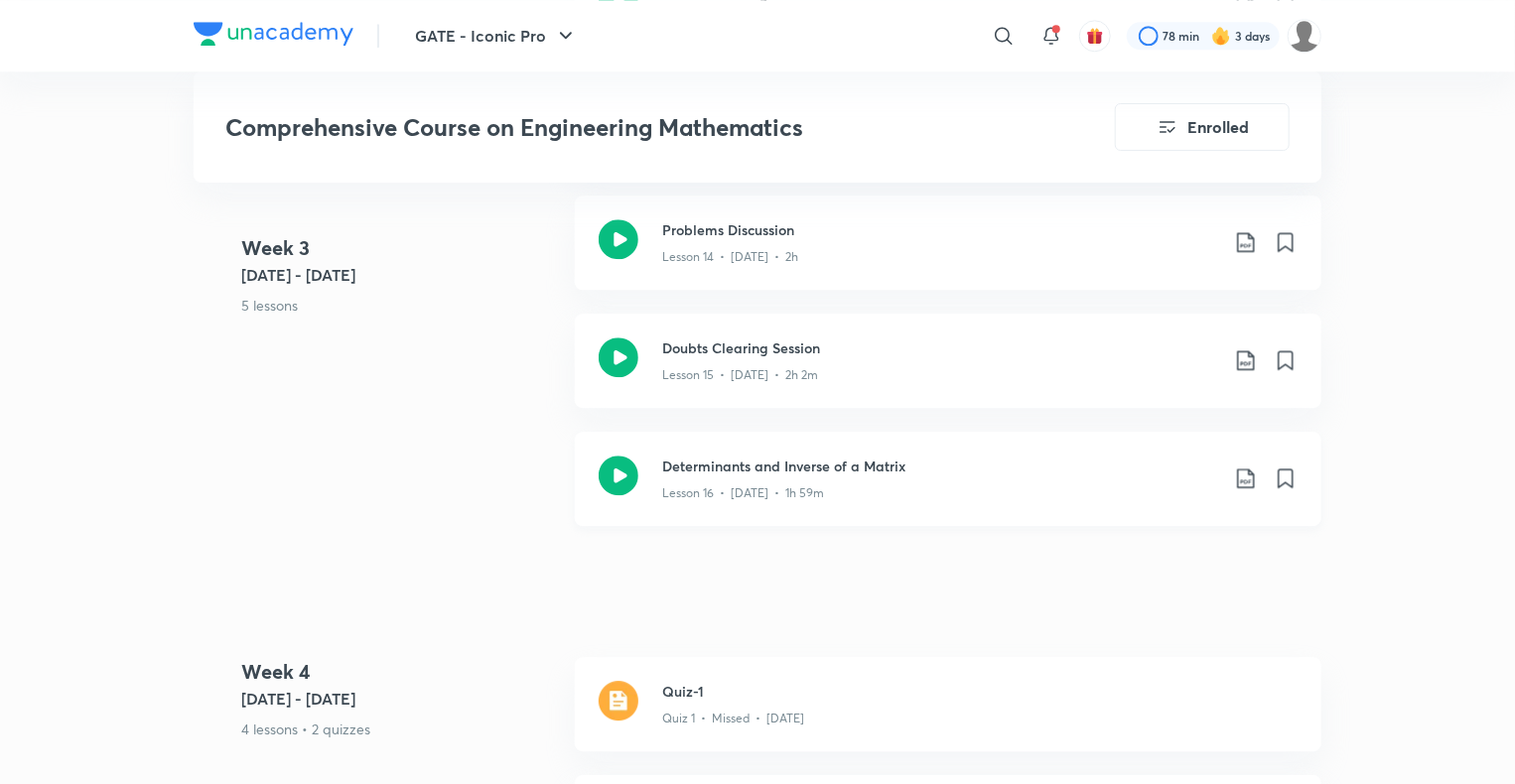 click on "Determinants and Inverse of a Matrix" at bounding box center [940, 465] 